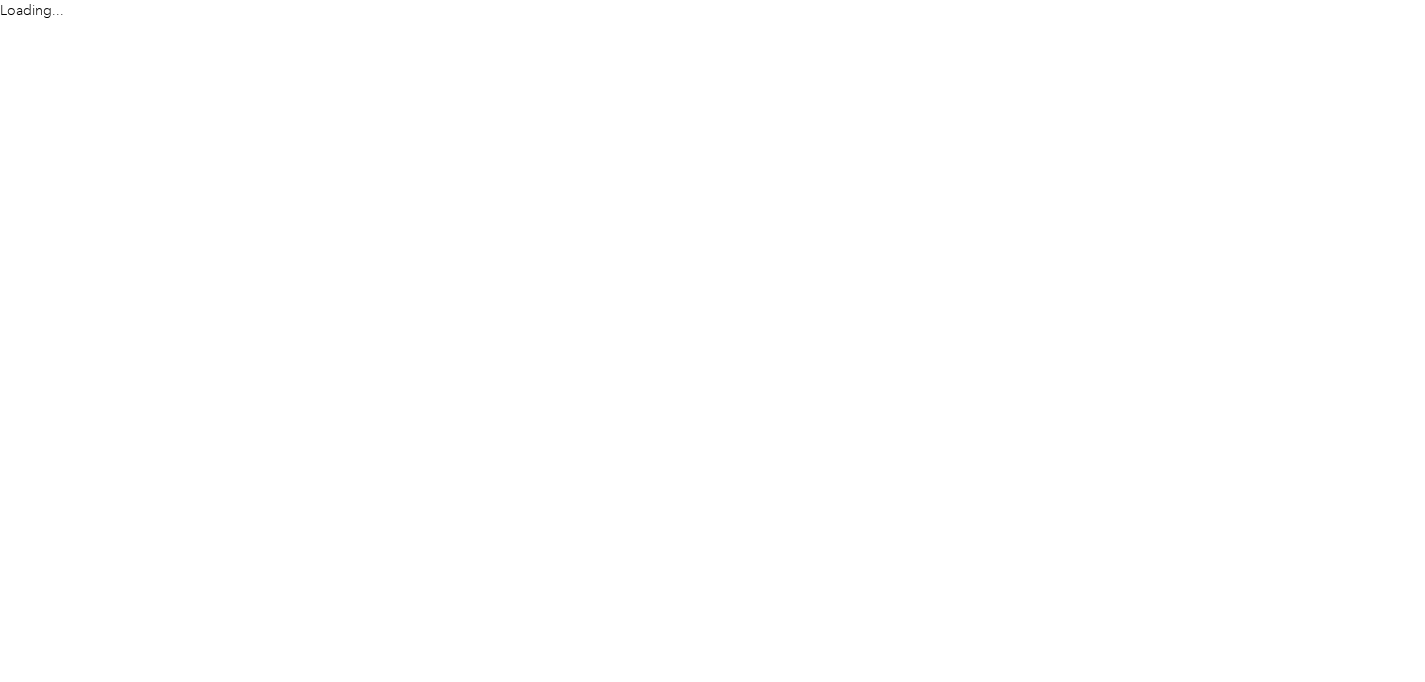 scroll, scrollTop: 0, scrollLeft: 0, axis: both 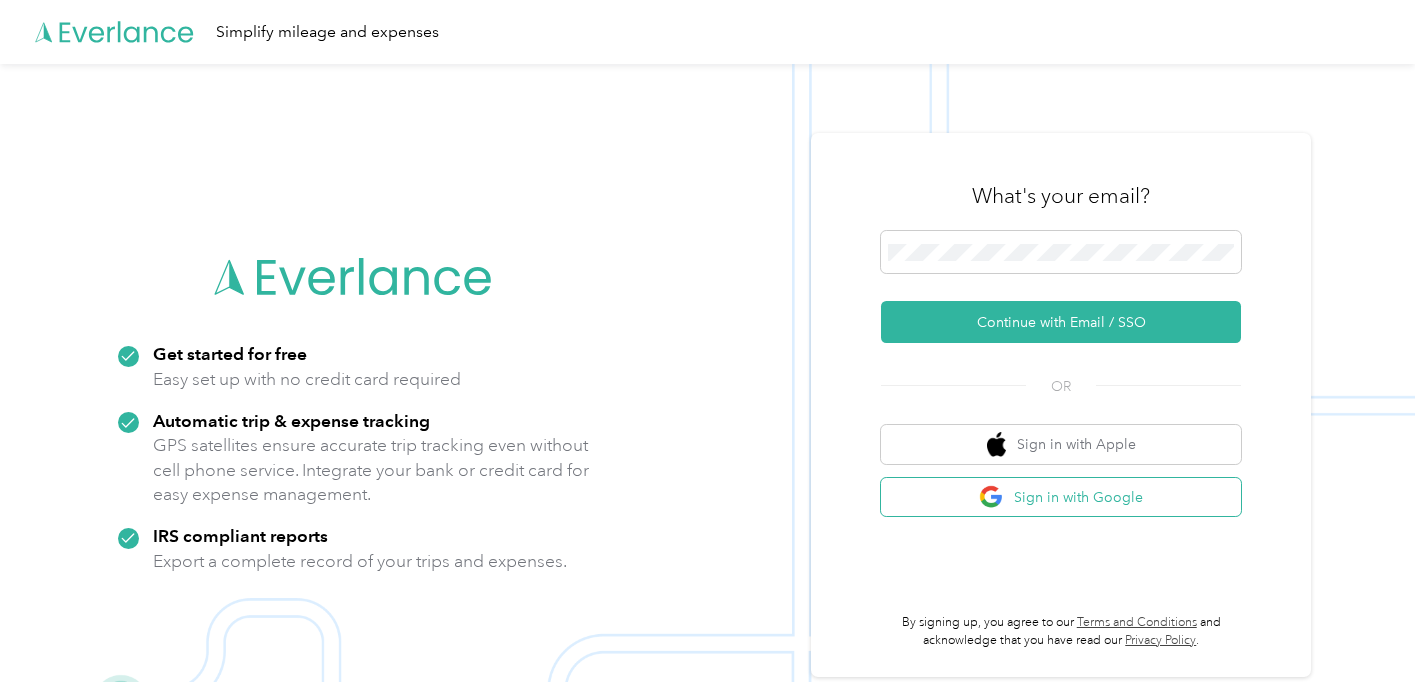 click on "Sign in with Google" at bounding box center [1061, 497] 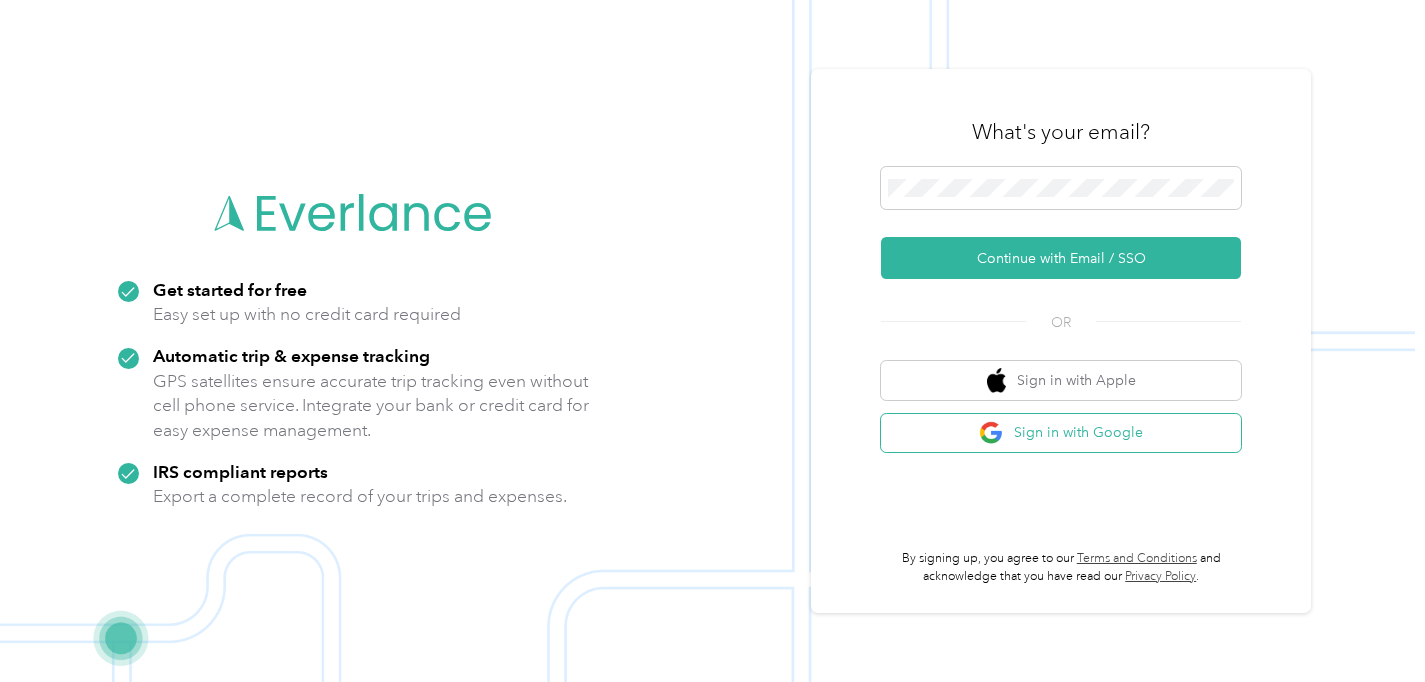 click on "Sign in with Google" at bounding box center (1061, 433) 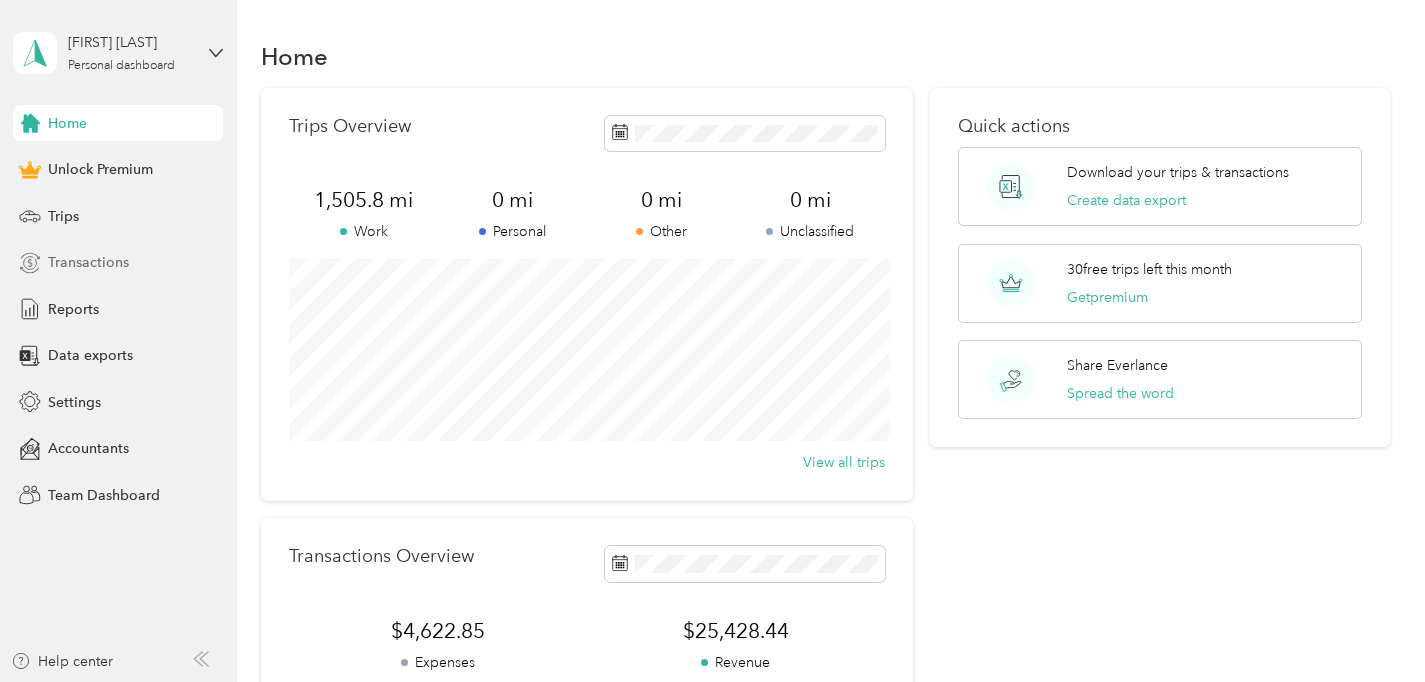 click on "Transactions" at bounding box center [118, 263] 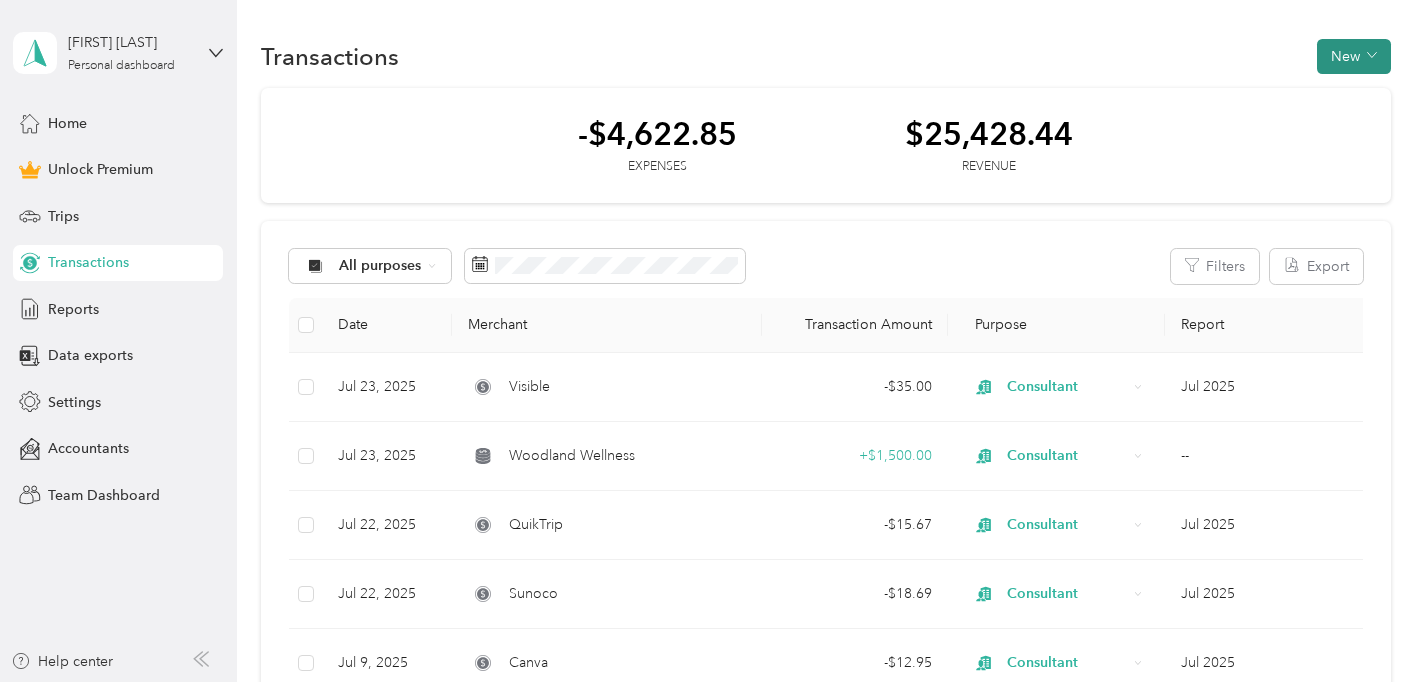 click on "New" at bounding box center (1354, 56) 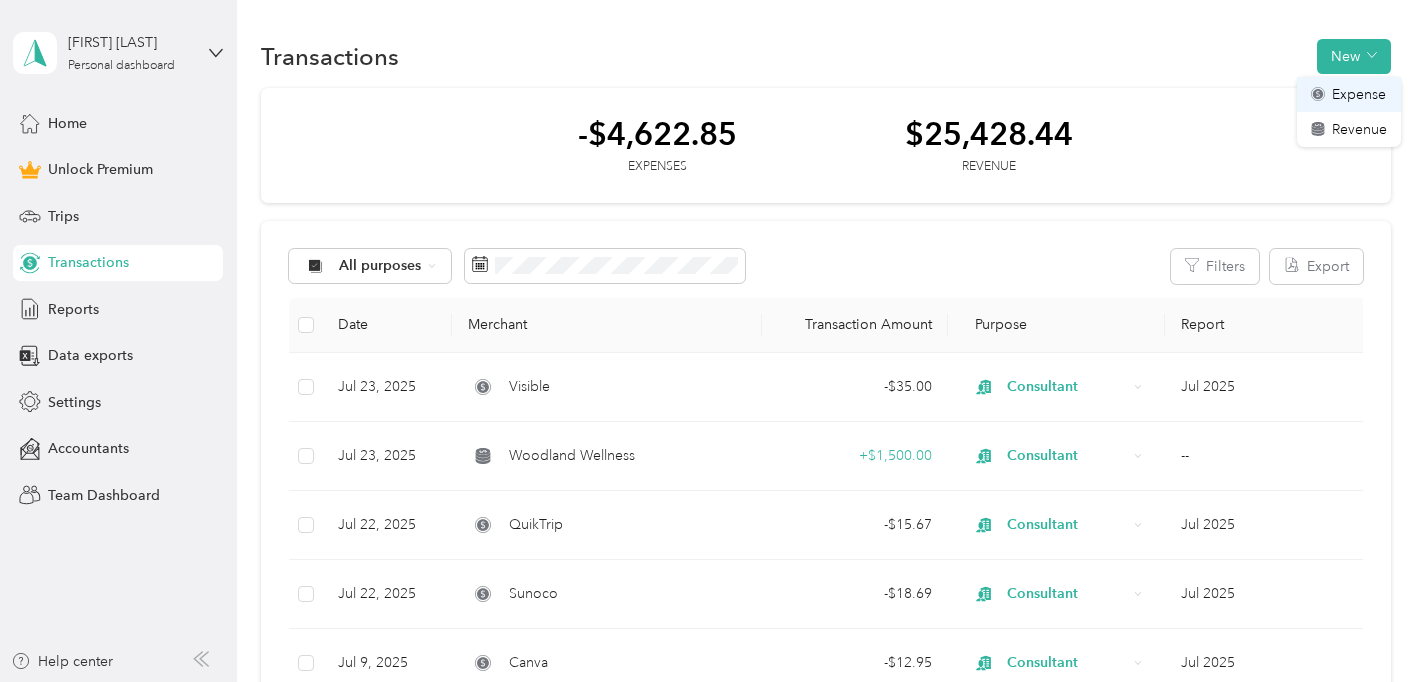 click on "Expense" at bounding box center (1359, 94) 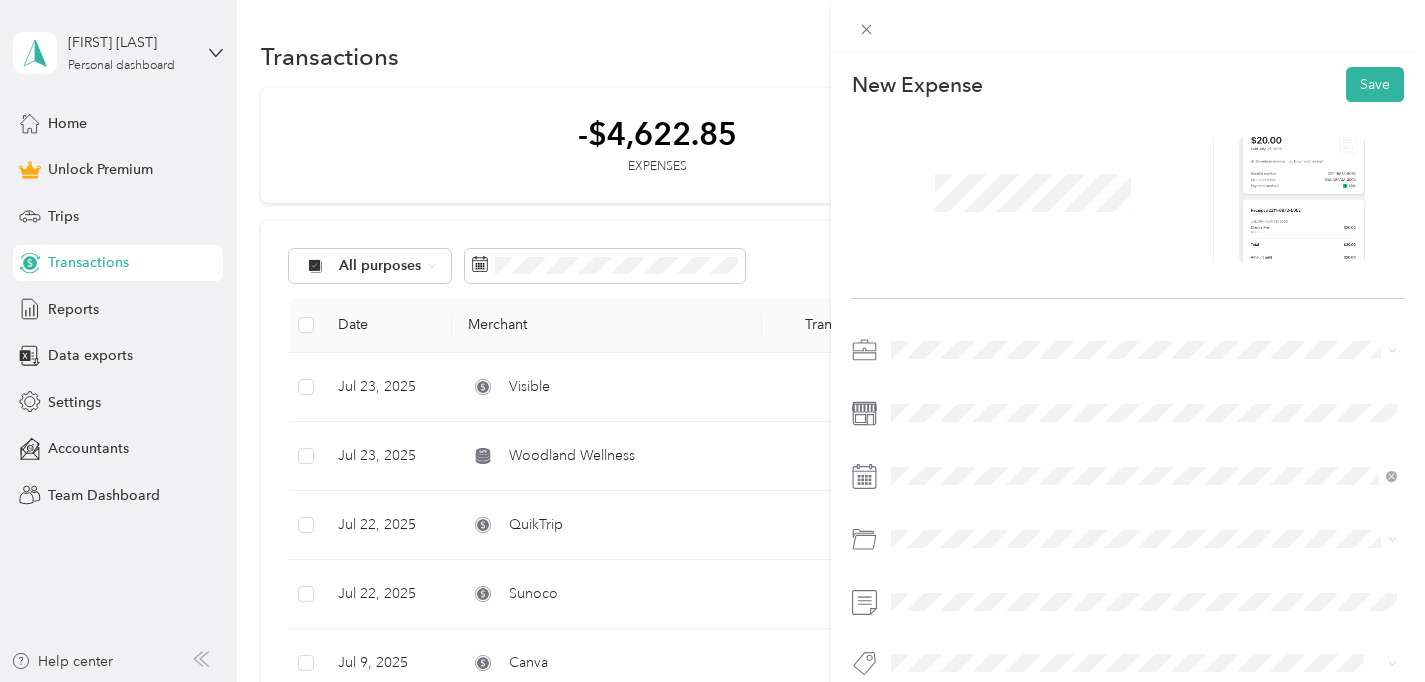 click on "New Expense  Save" at bounding box center (1128, 407) 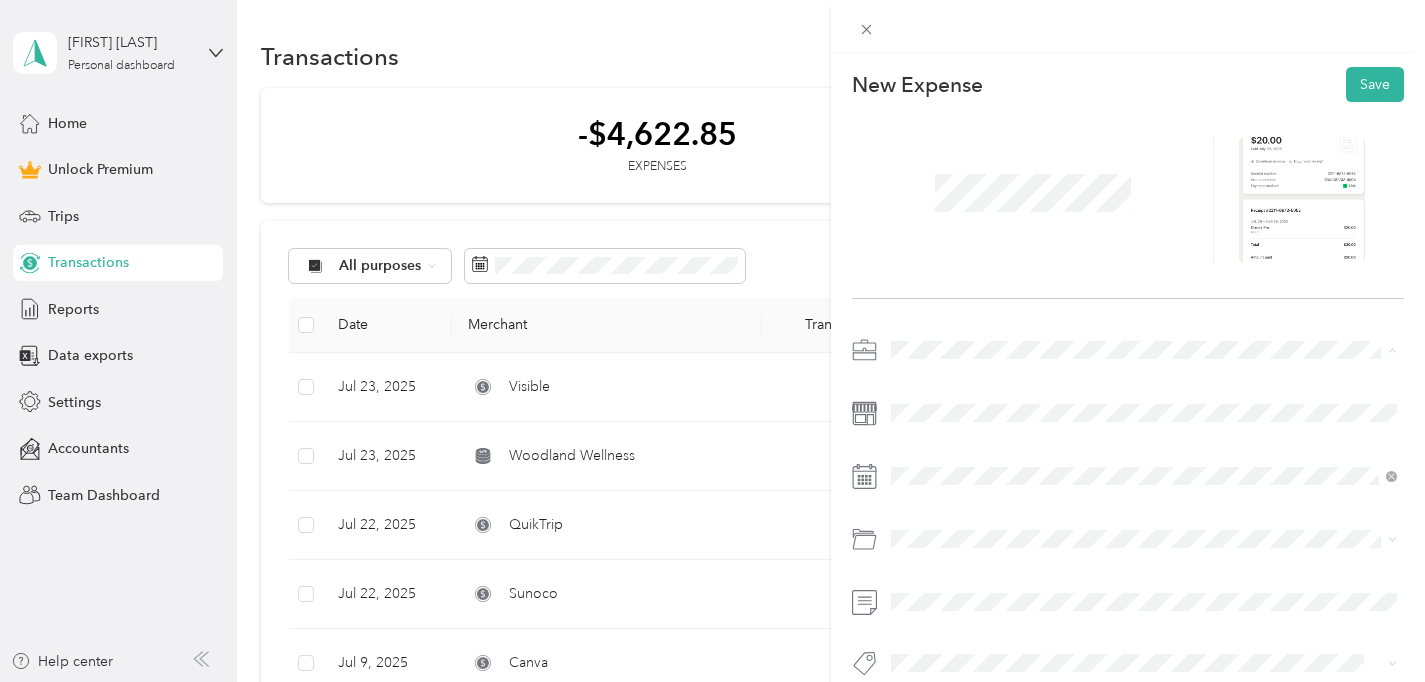 click on "Consultant" at bounding box center [931, 630] 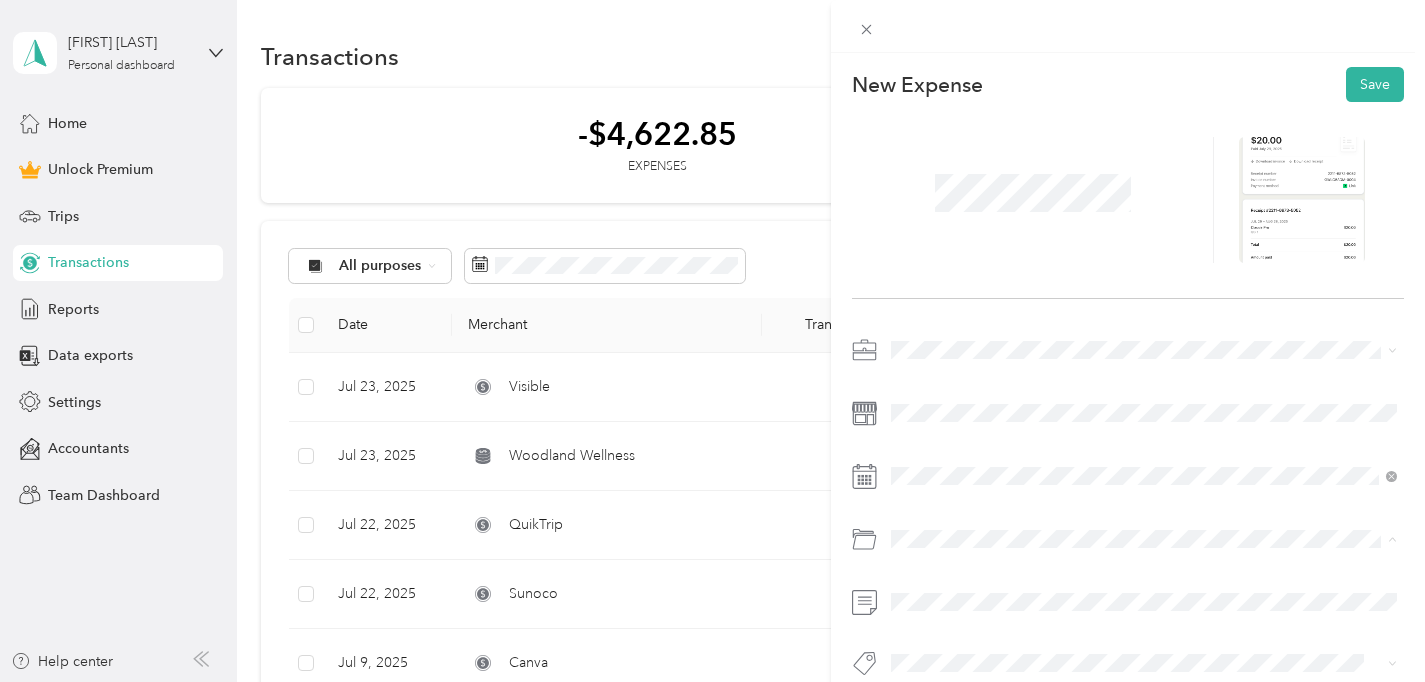 click on "Software" at bounding box center (1144, 619) 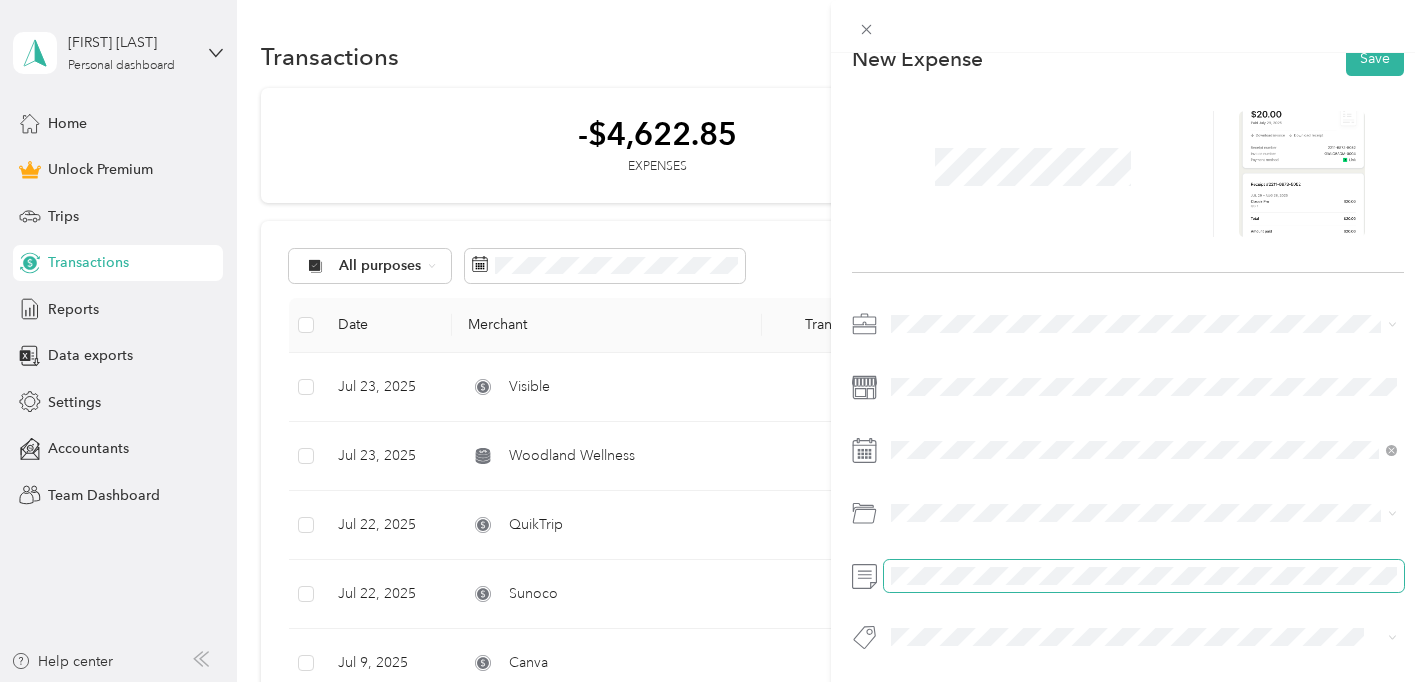 scroll, scrollTop: 0, scrollLeft: 0, axis: both 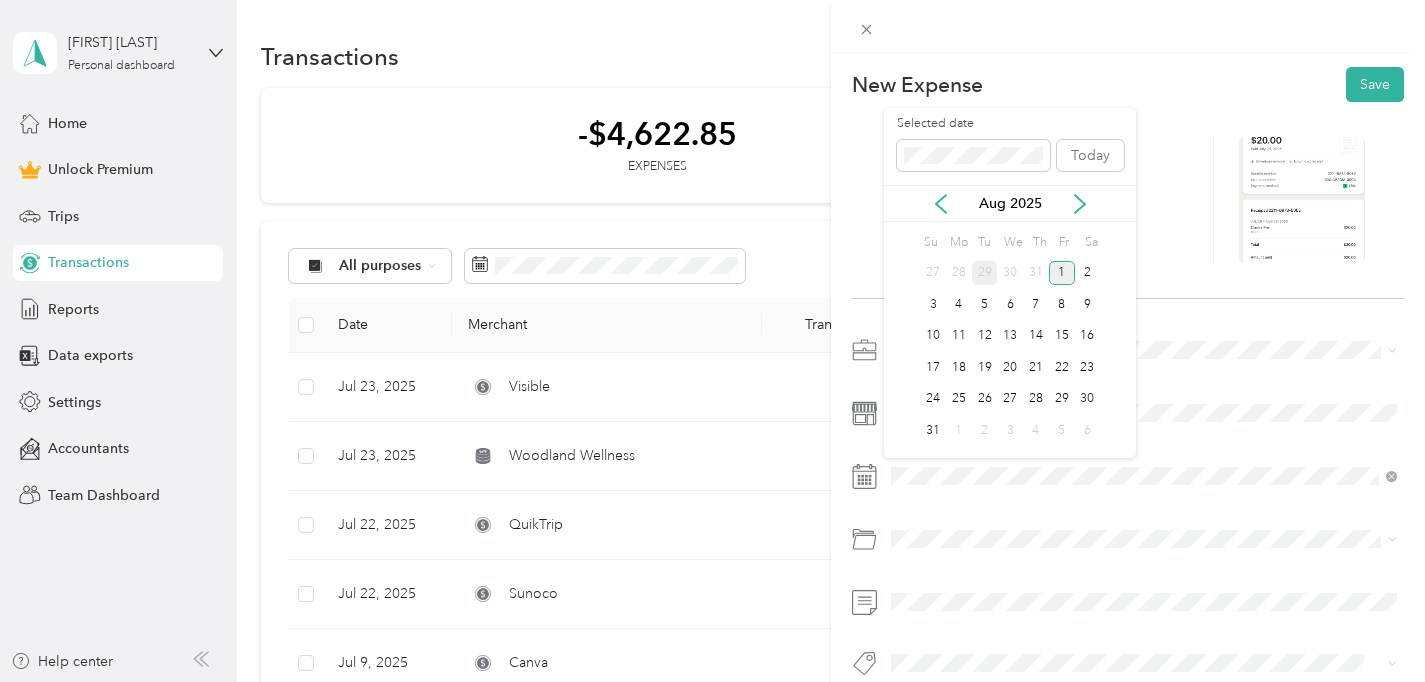click on "29" at bounding box center (985, 273) 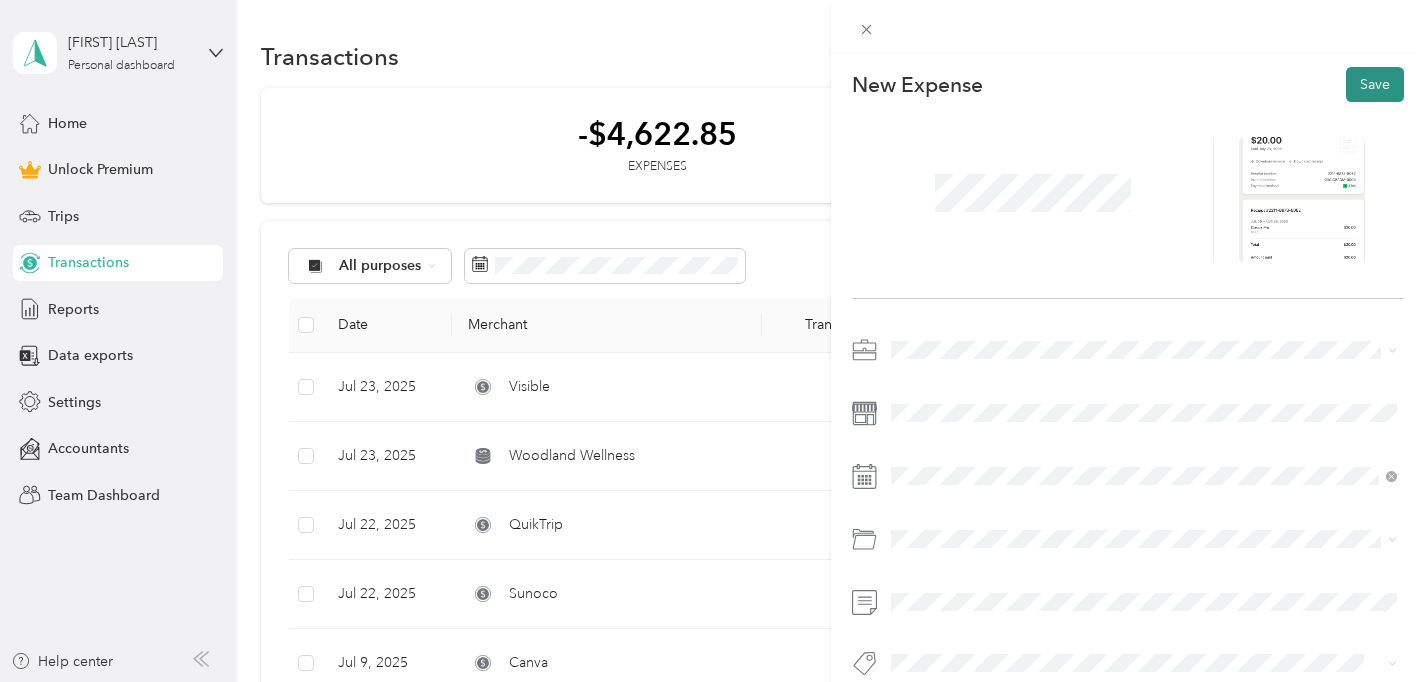 click on "Save" at bounding box center (1375, 84) 